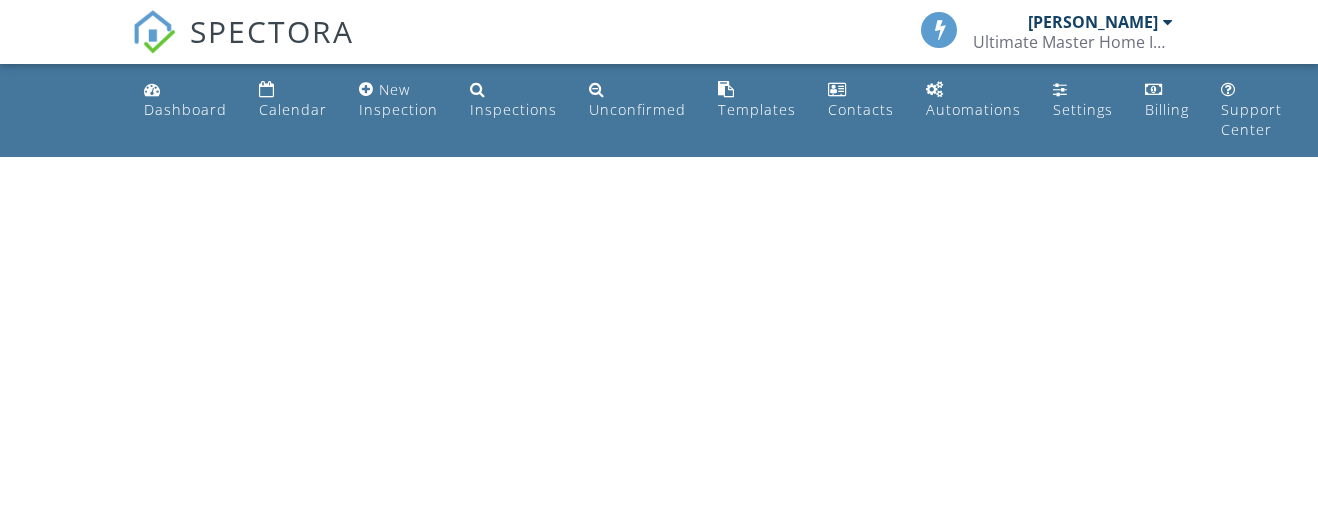 scroll, scrollTop: 0, scrollLeft: 0, axis: both 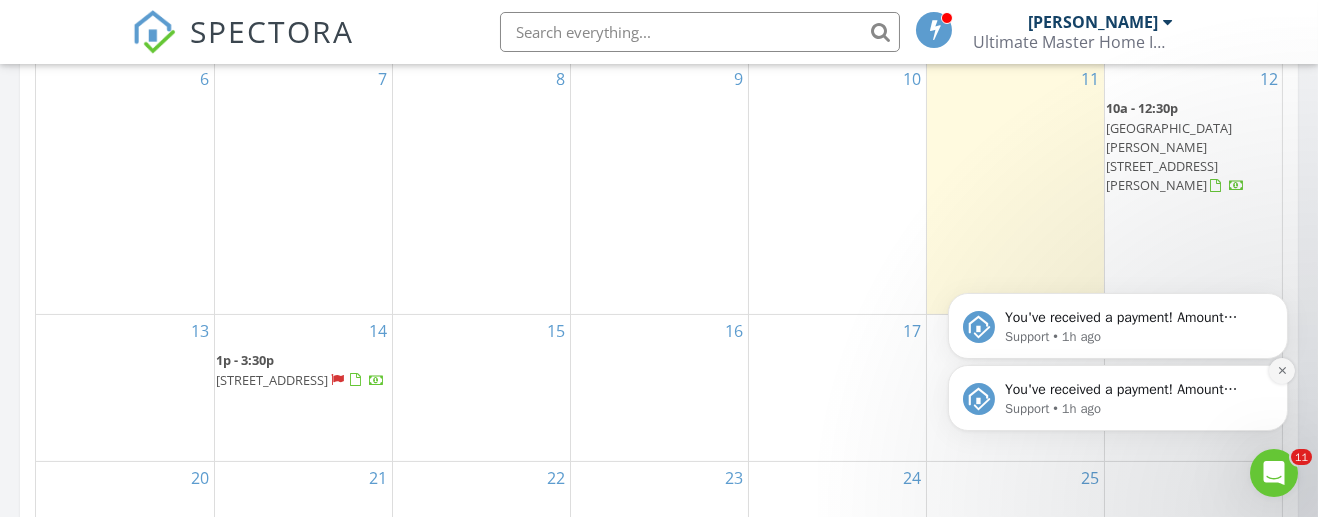 click 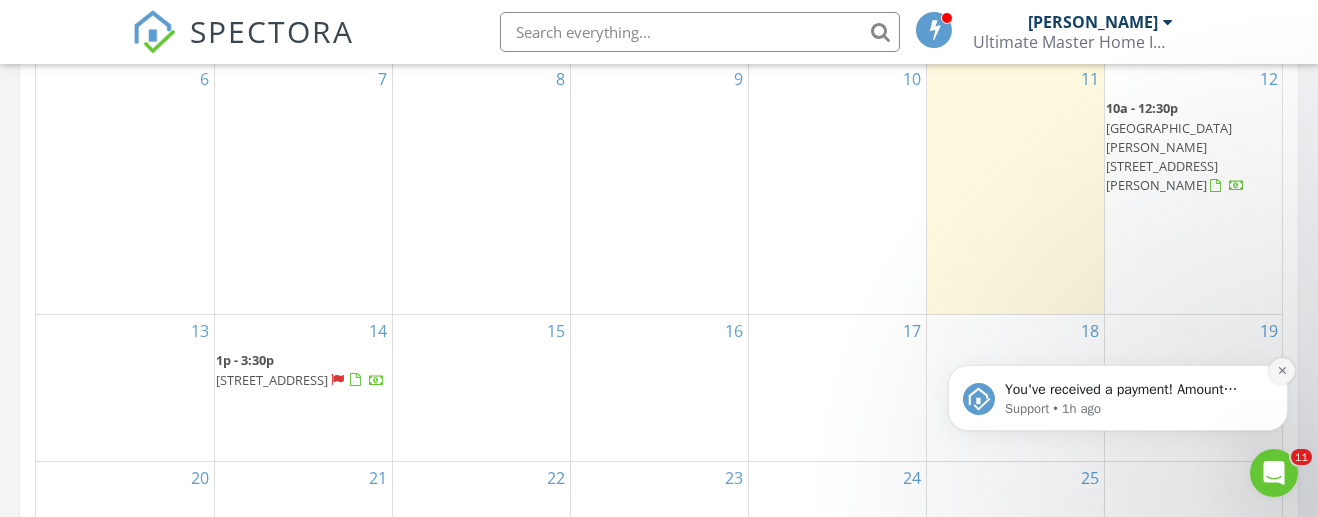 drag, startPoint x: 1279, startPoint y: 441, endPoint x: 1279, endPoint y: 368, distance: 73 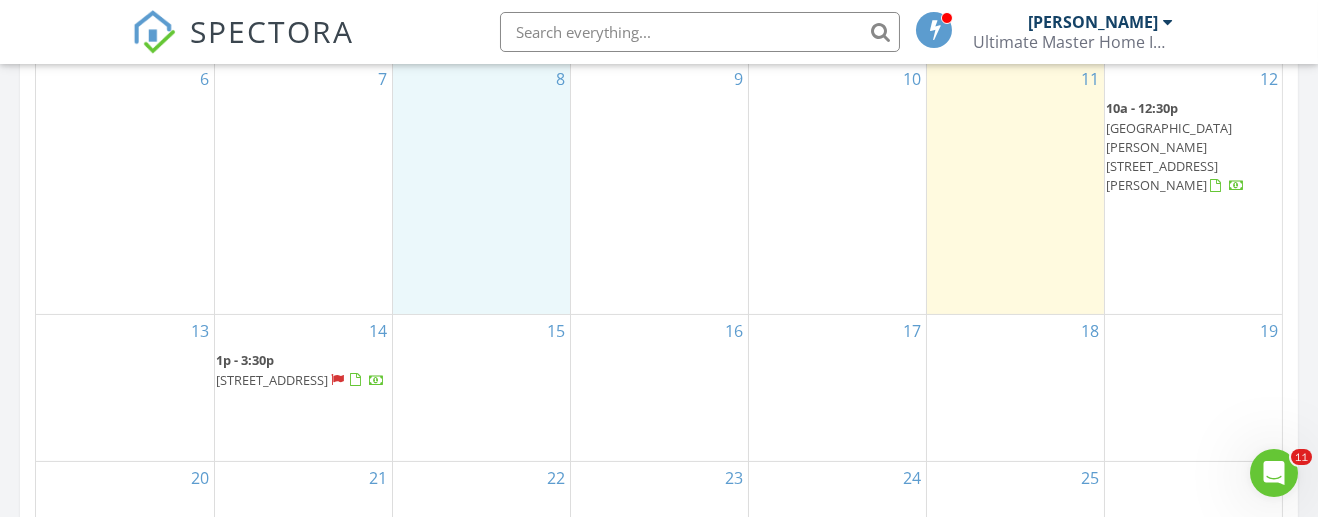drag, startPoint x: 559, startPoint y: 227, endPoint x: 549, endPoint y: 248, distance: 23.259407 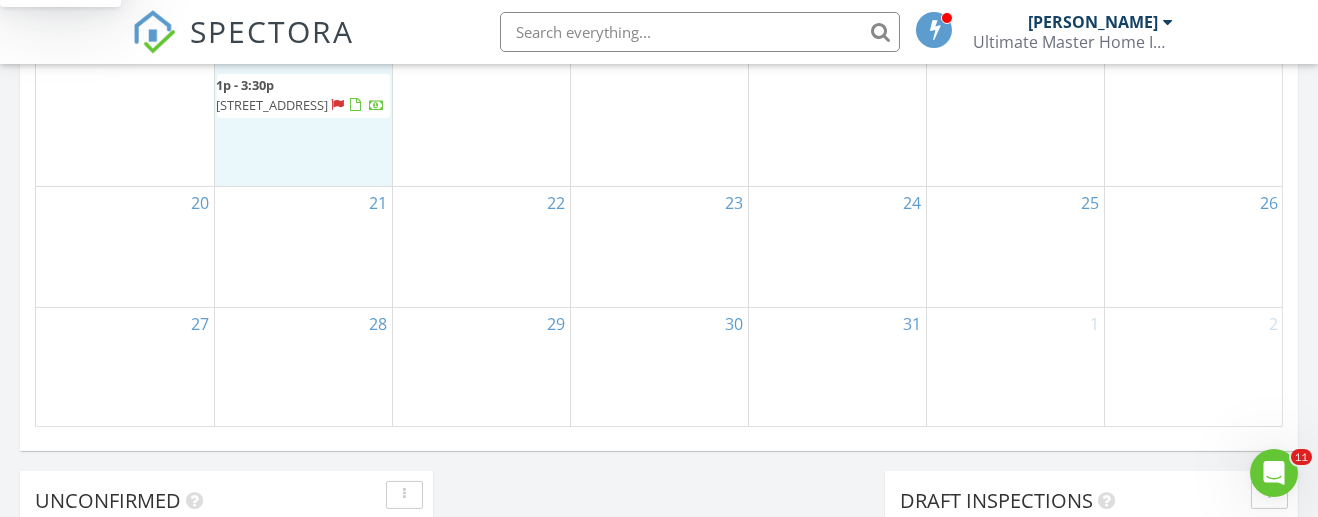 scroll, scrollTop: 1770, scrollLeft: 0, axis: vertical 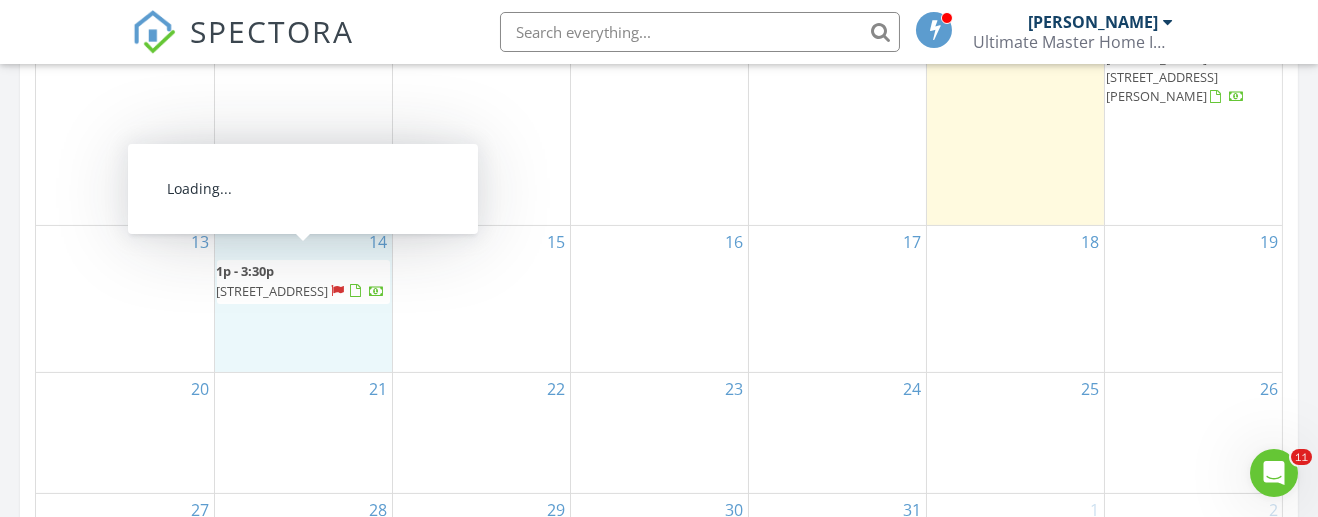 click on "314 Selkirk Dr, Corona 92881" at bounding box center [273, 291] 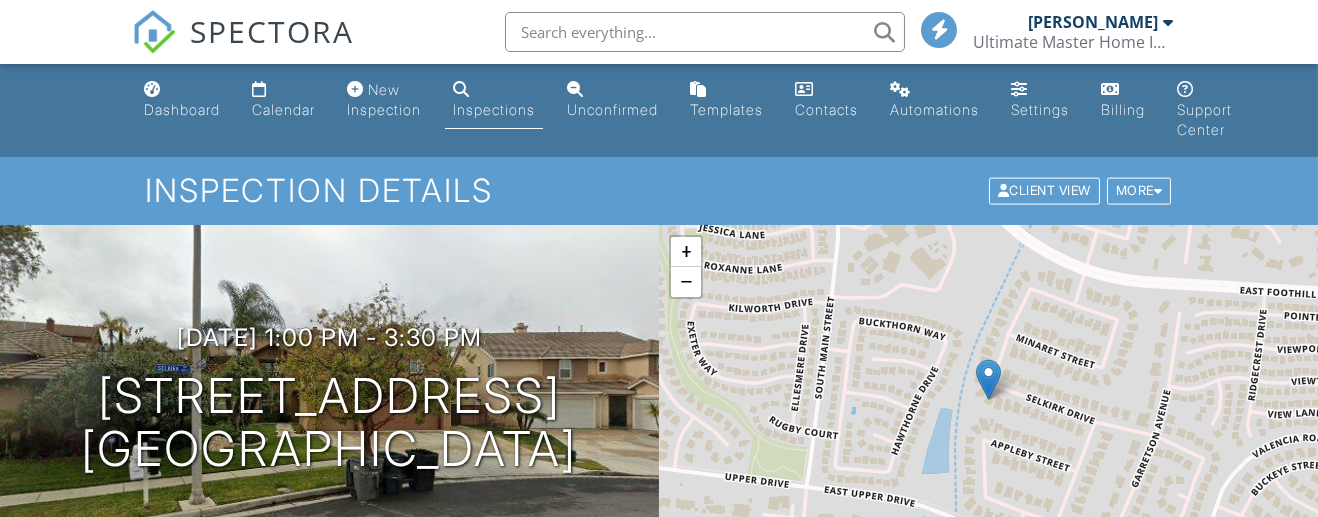scroll, scrollTop: 636, scrollLeft: 0, axis: vertical 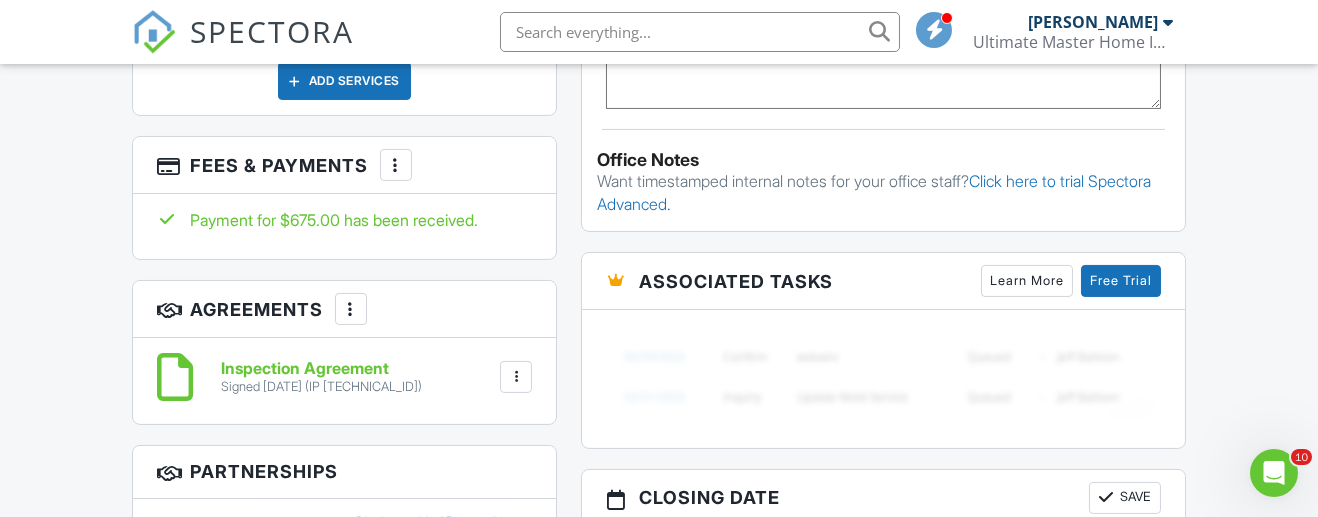 click at bounding box center (396, 165) 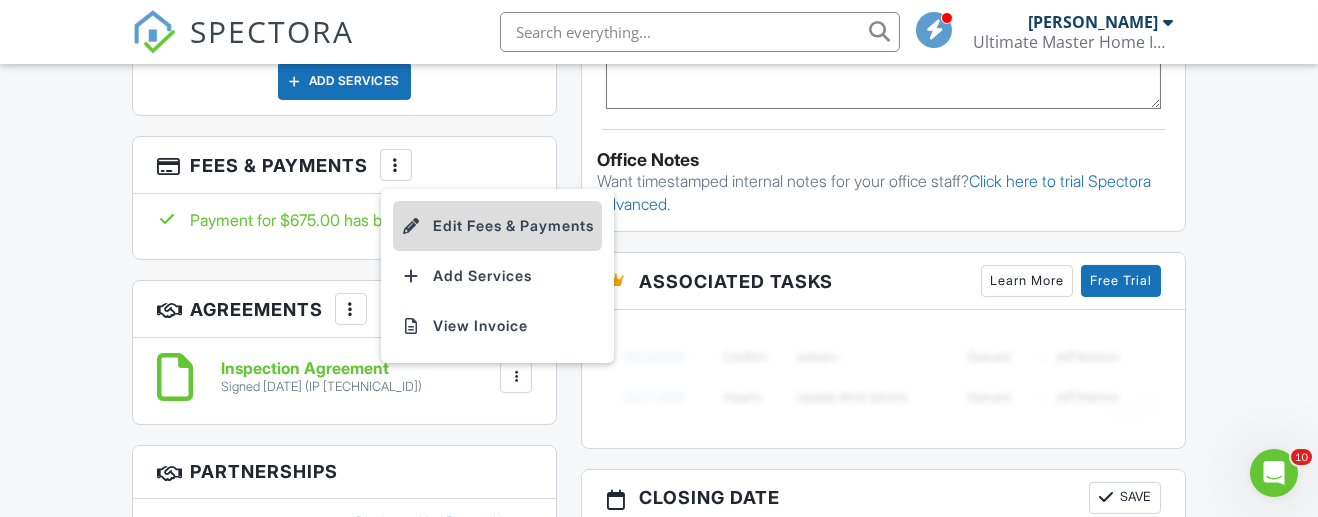 click on "Edit Fees & Payments" at bounding box center (497, 226) 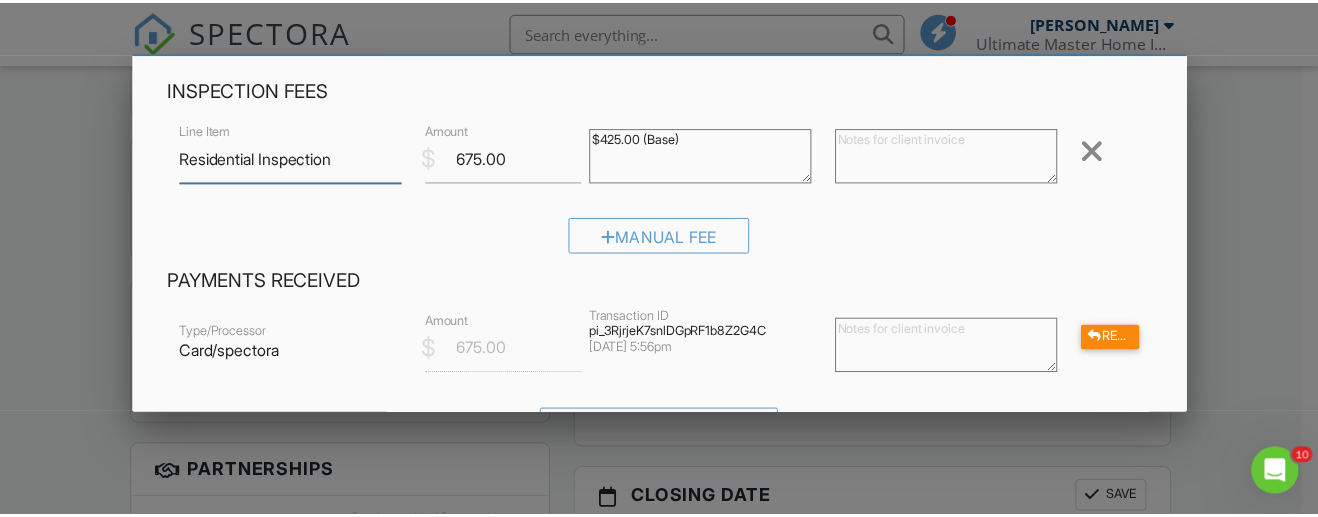 scroll, scrollTop: 0, scrollLeft: 0, axis: both 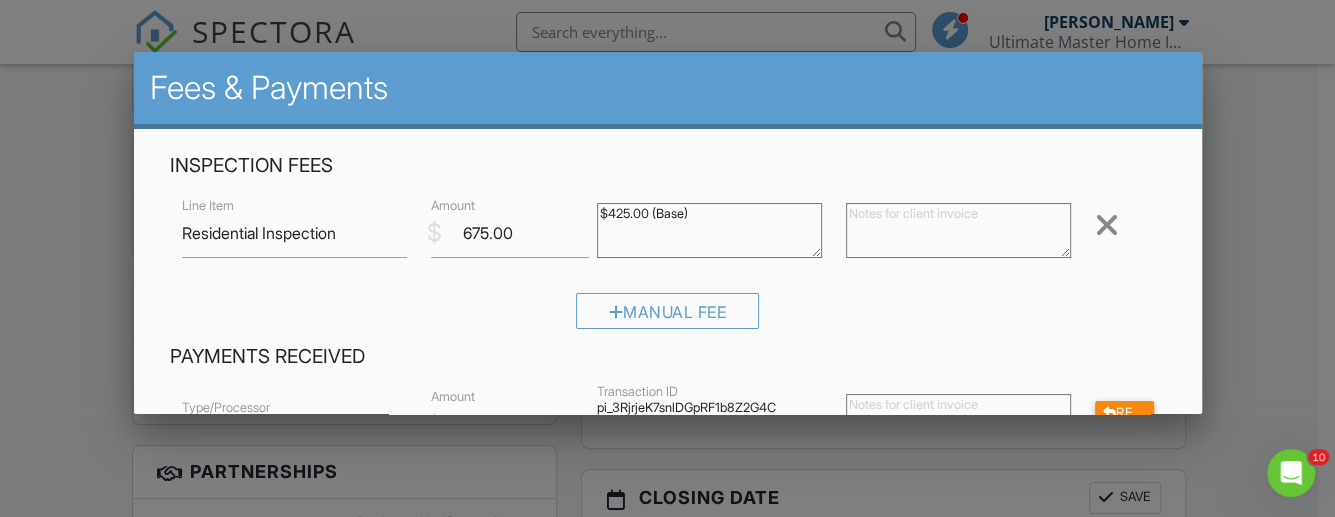 click at bounding box center [667, 223] 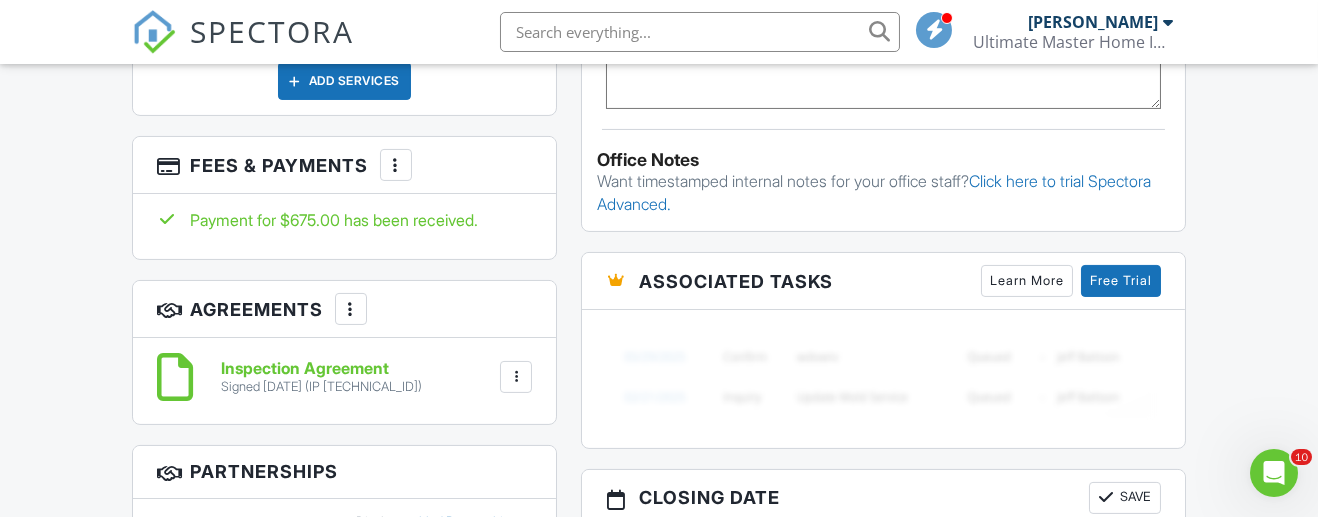 click on "Fees & Payments
More
Edit Fees & Payments
Add Services
View Invoice" at bounding box center (344, 165) 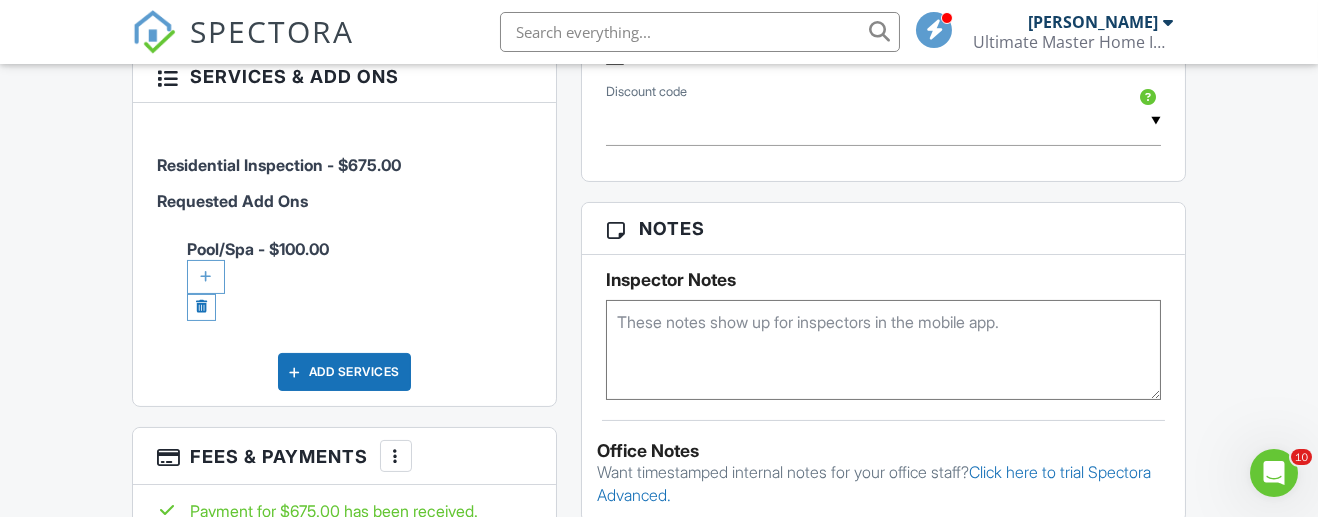 scroll, scrollTop: 1200, scrollLeft: 0, axis: vertical 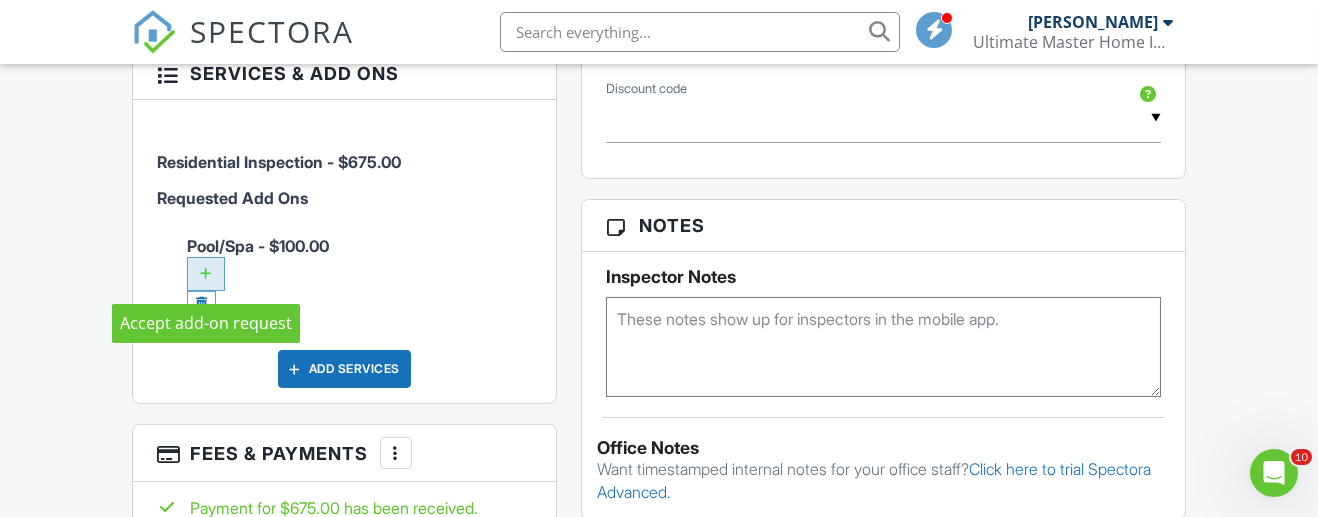 click at bounding box center [206, 274] 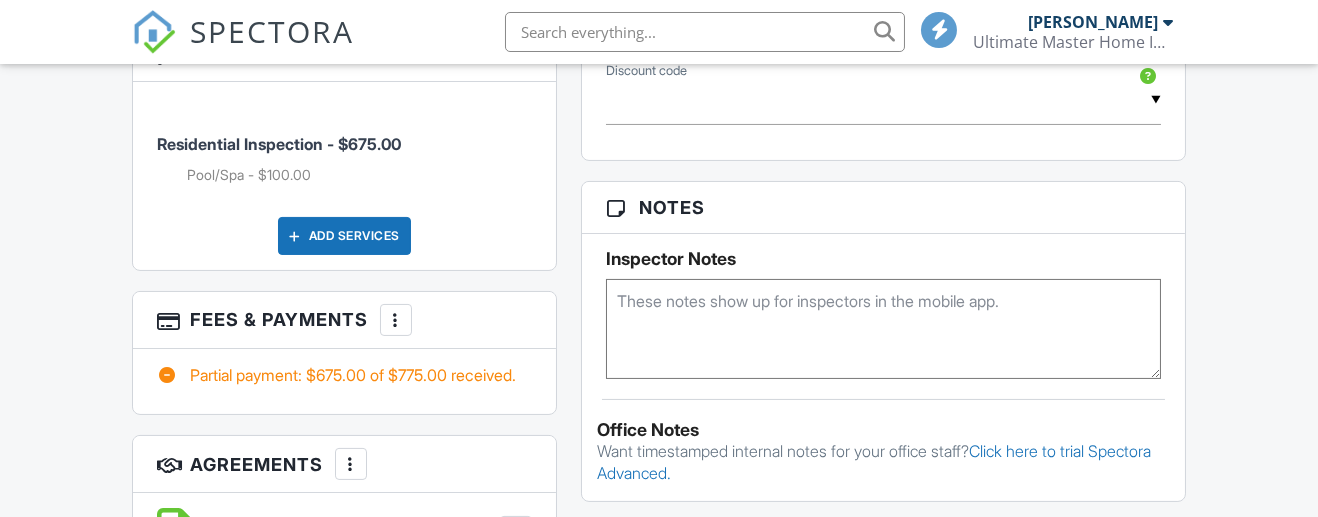 scroll, scrollTop: 1428, scrollLeft: 0, axis: vertical 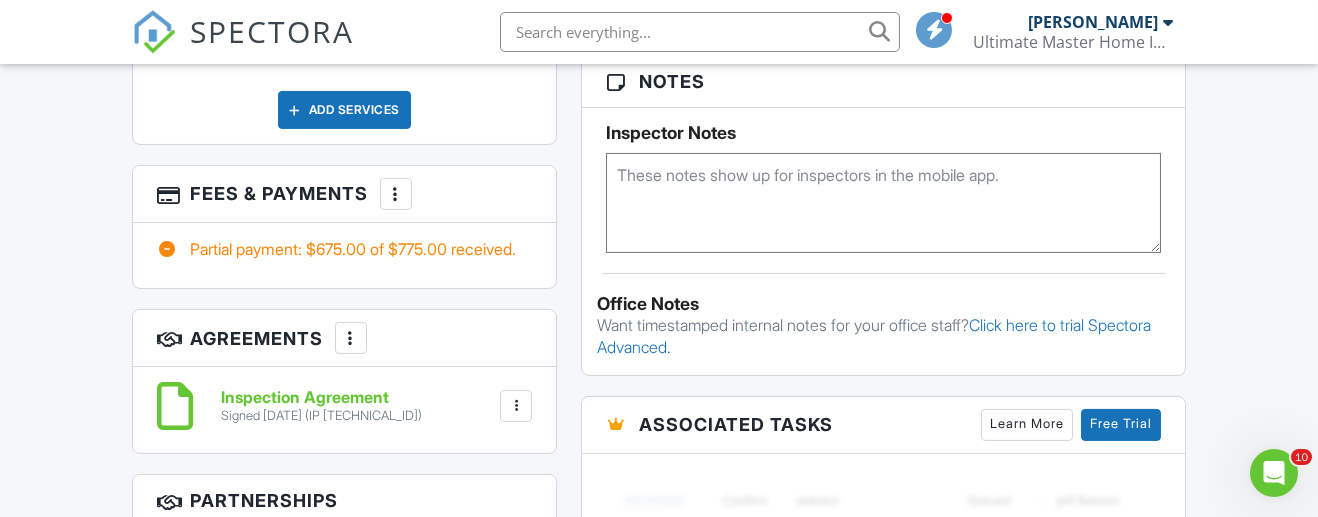 click at bounding box center [396, 194] 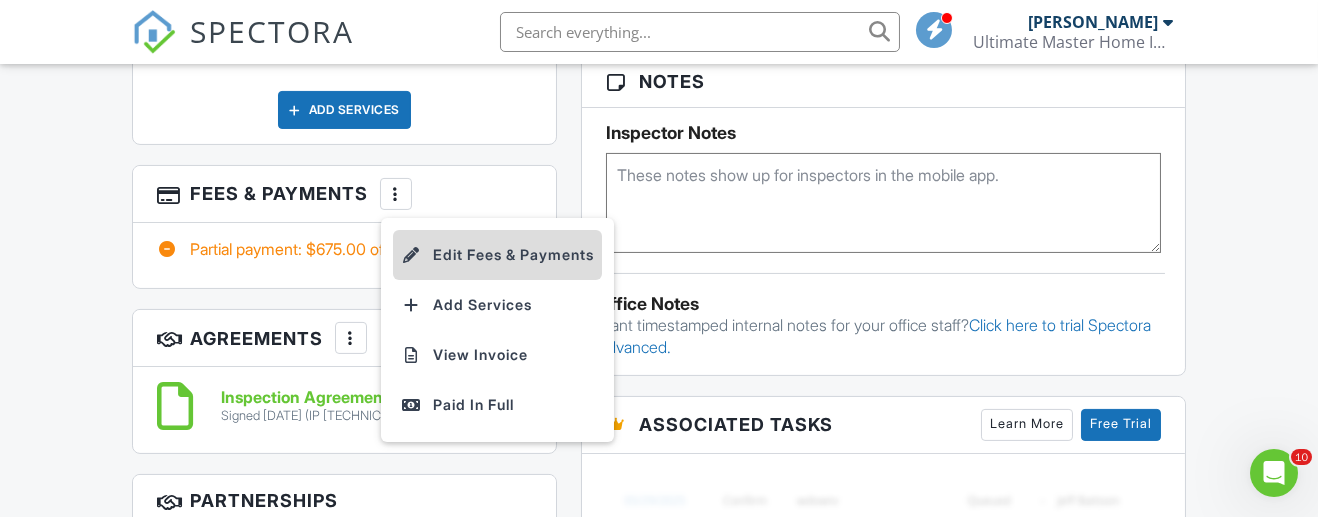 click on "Edit Fees & Payments" at bounding box center (497, 255) 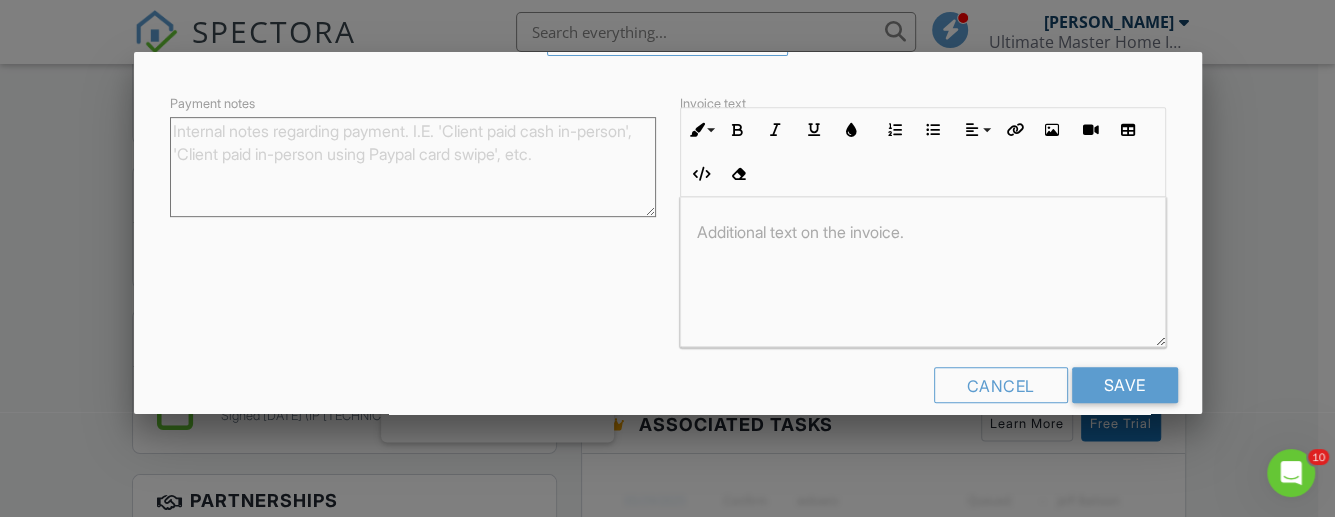 scroll, scrollTop: 593, scrollLeft: 0, axis: vertical 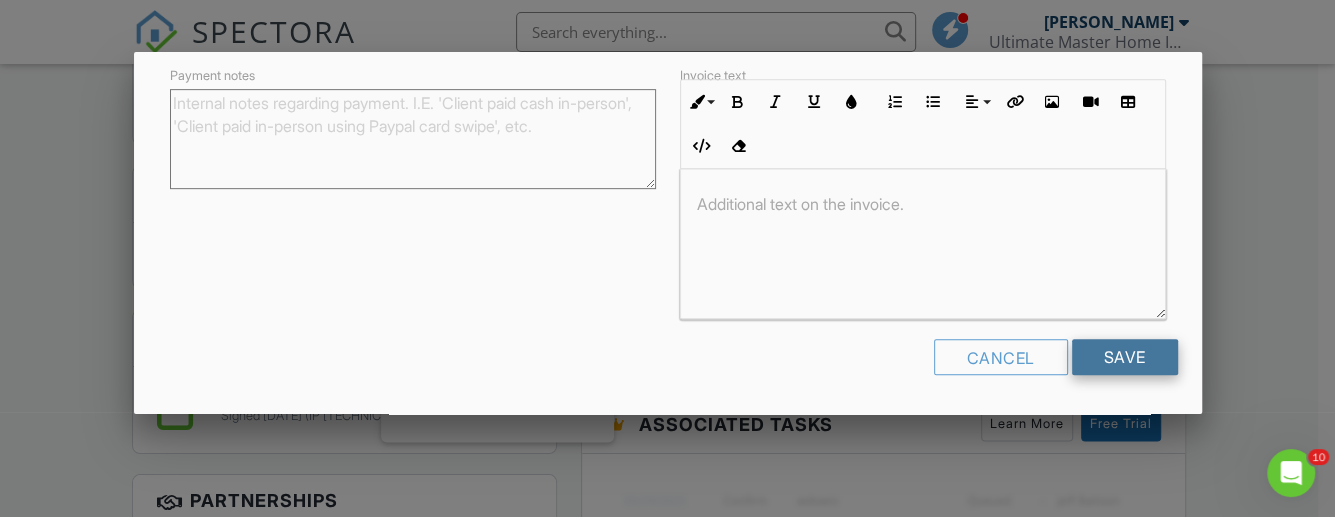click on "Save" at bounding box center [1125, 357] 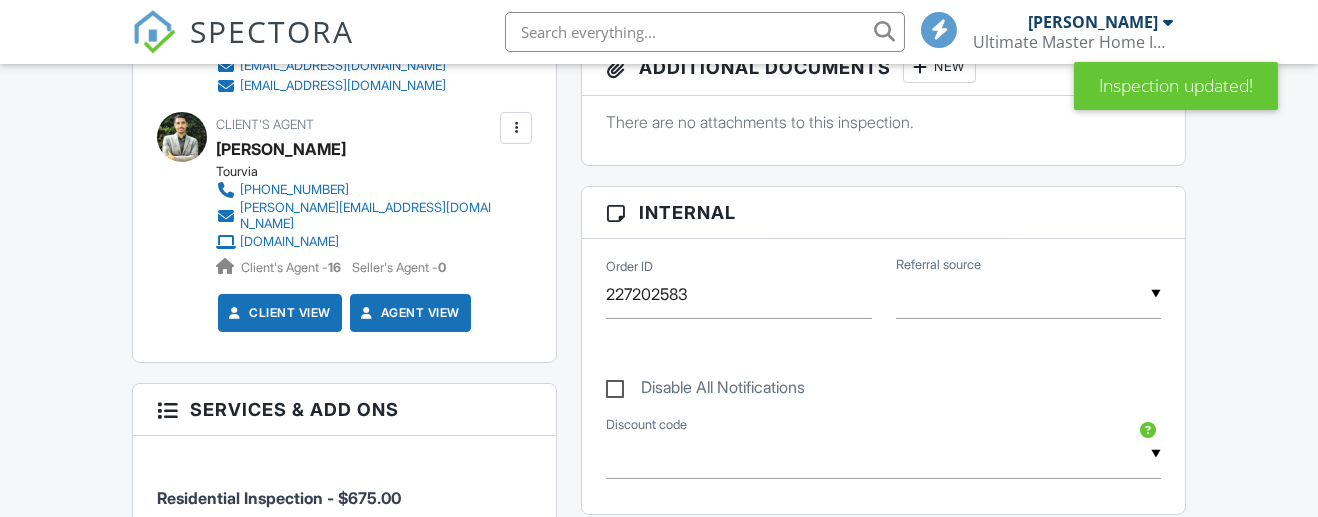 scroll, scrollTop: 614, scrollLeft: 0, axis: vertical 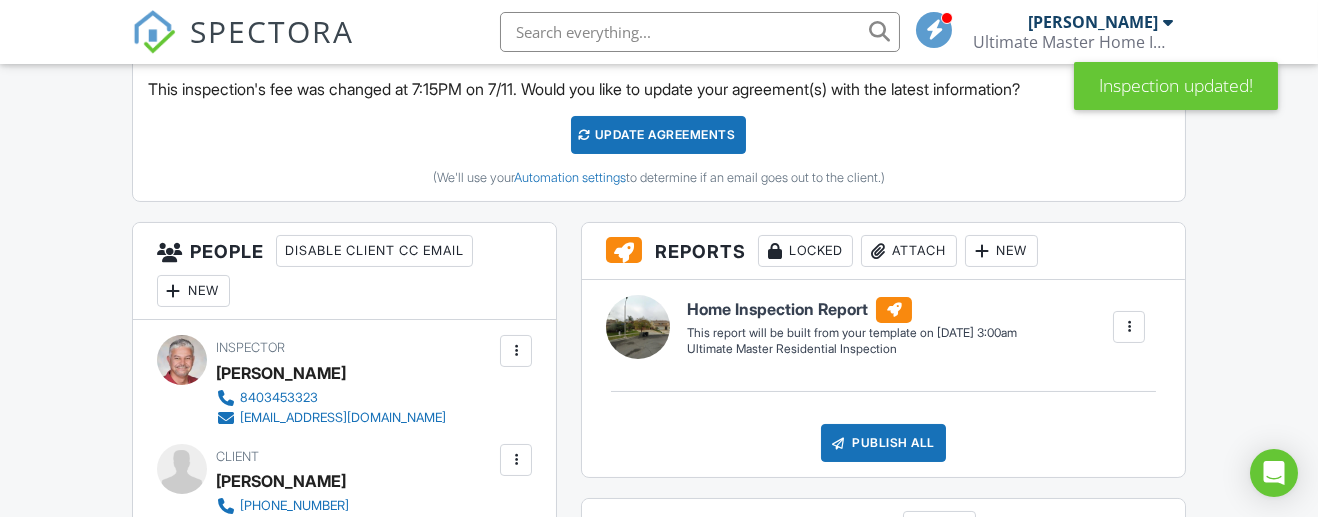 click on "New" at bounding box center [1001, 251] 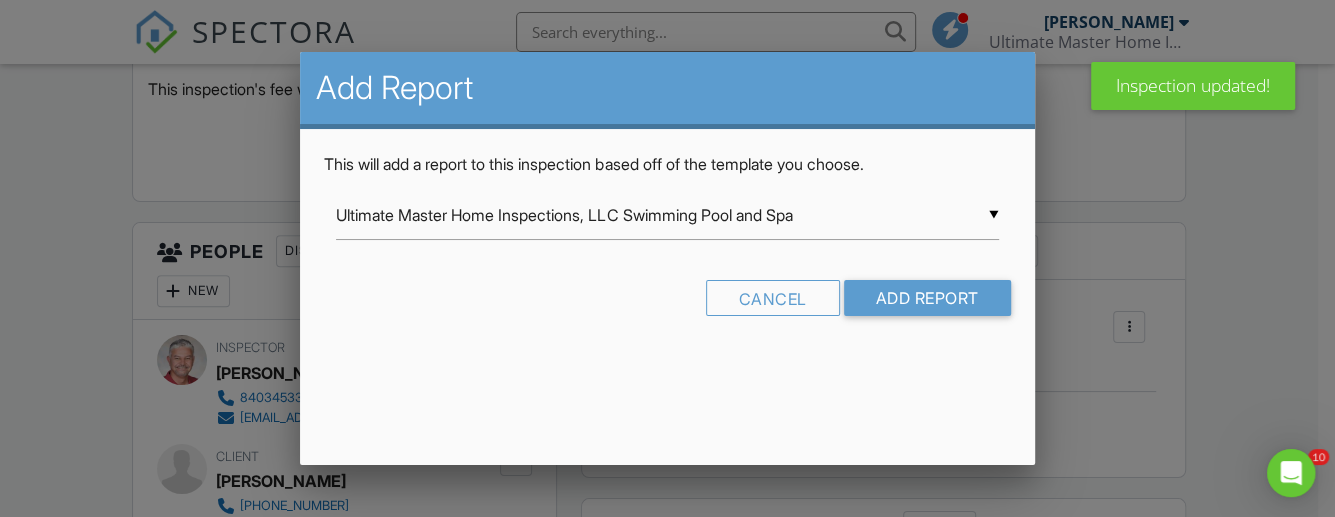 scroll, scrollTop: 0, scrollLeft: 0, axis: both 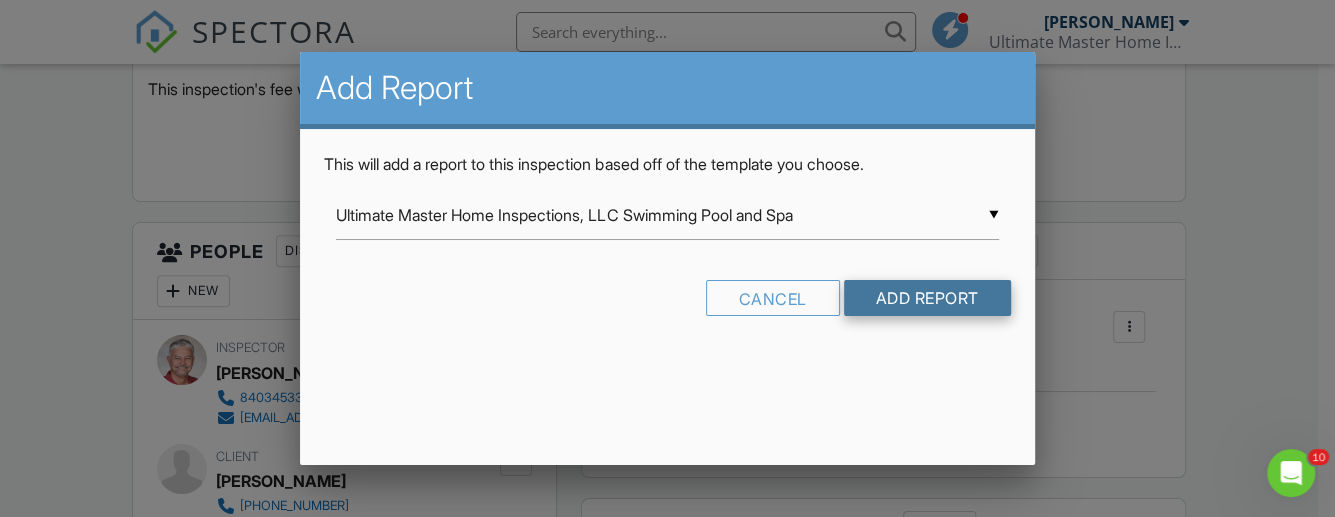 click on "Add Report" at bounding box center [927, 298] 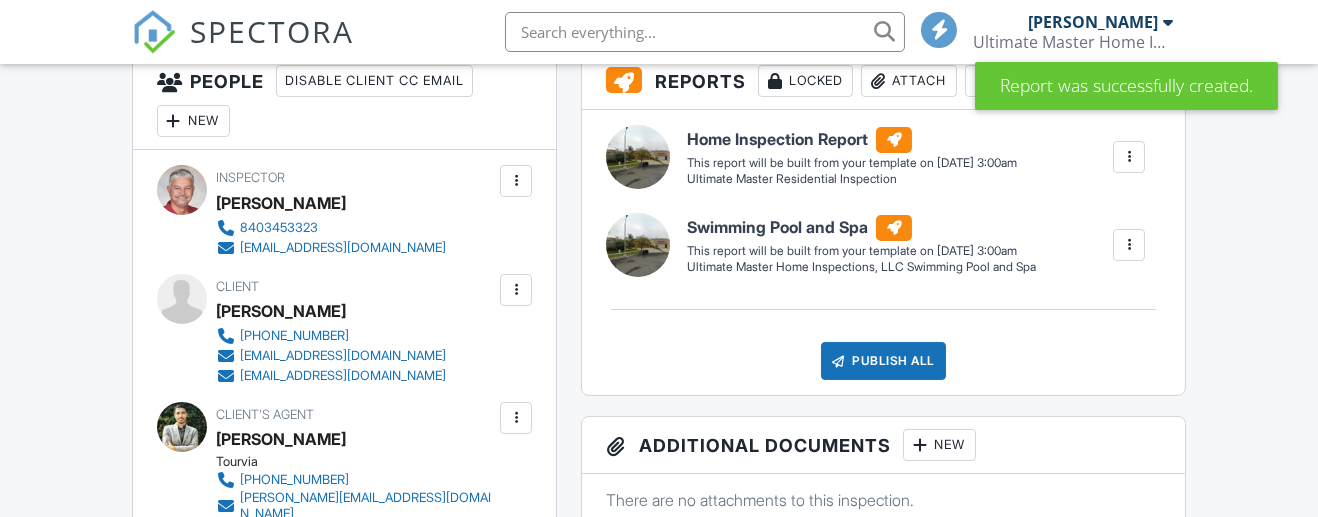 scroll, scrollTop: 770, scrollLeft: 0, axis: vertical 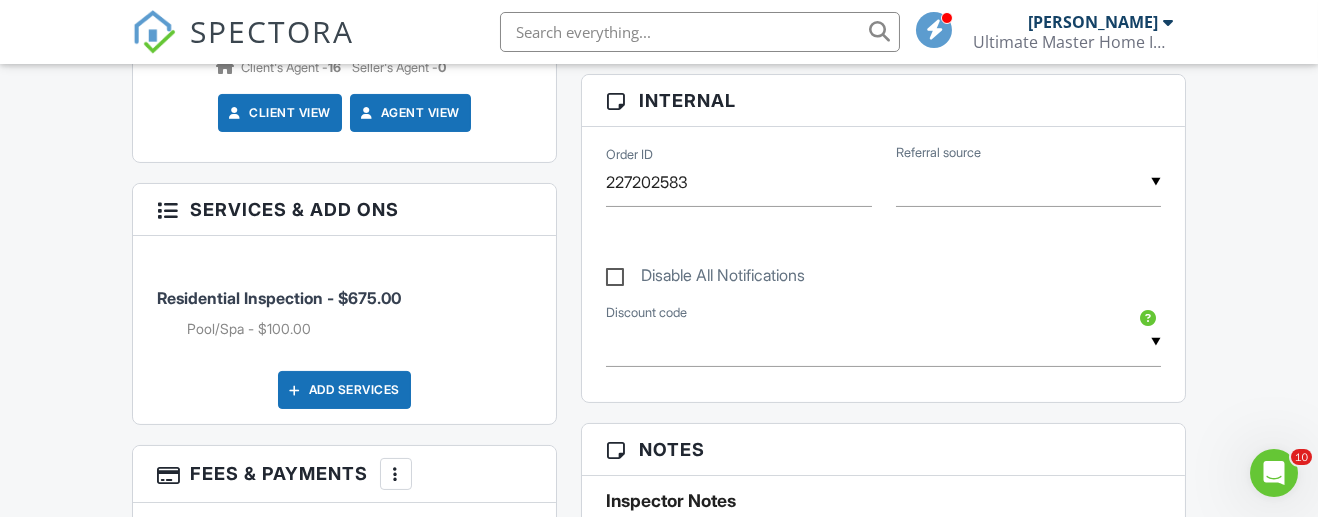 click at bounding box center (396, 474) 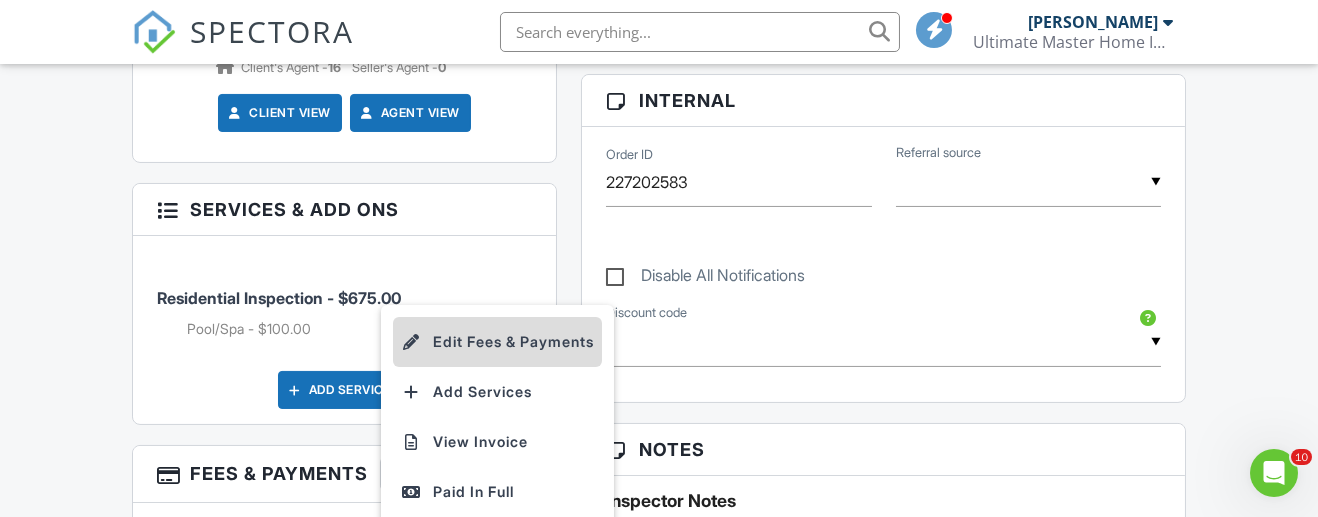 click on "Edit Fees & Payments" at bounding box center (497, 342) 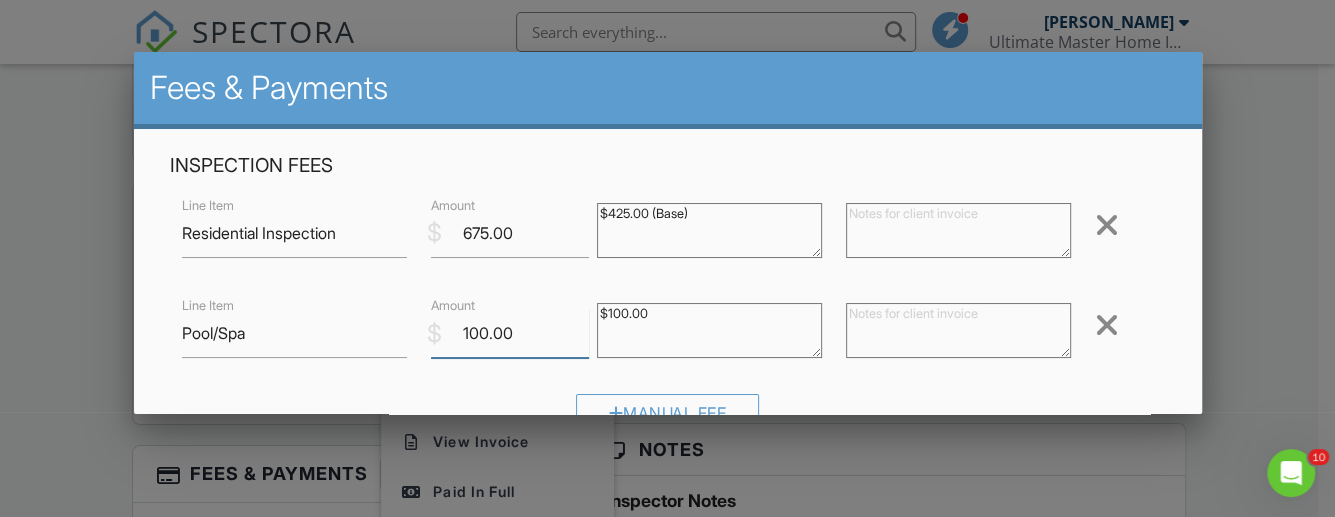 click on "100.00" at bounding box center (510, 333) 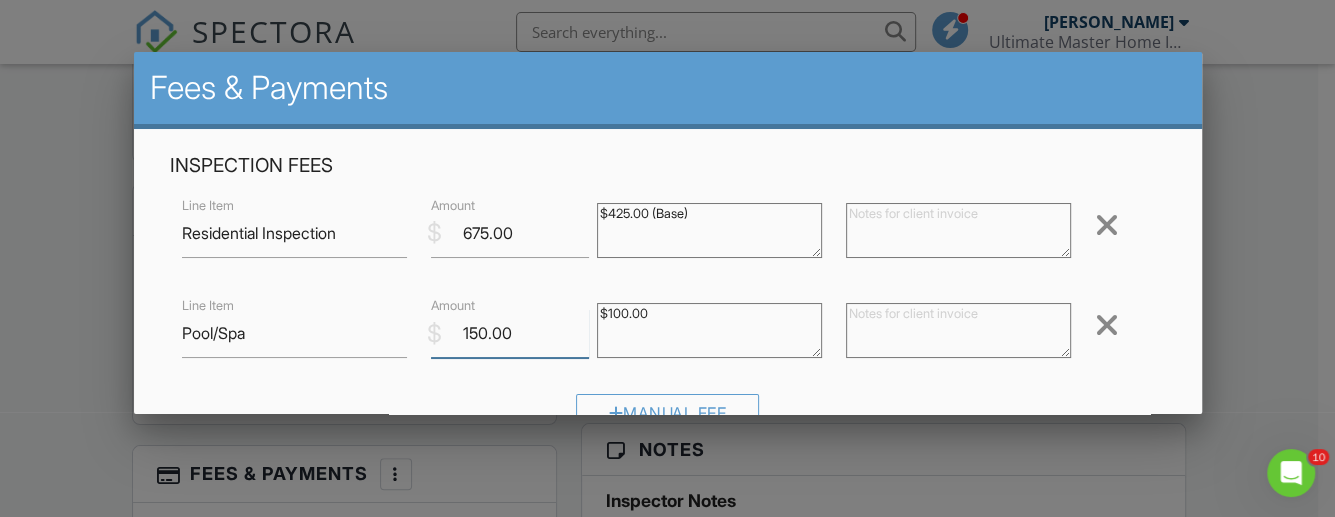 type on "150.00" 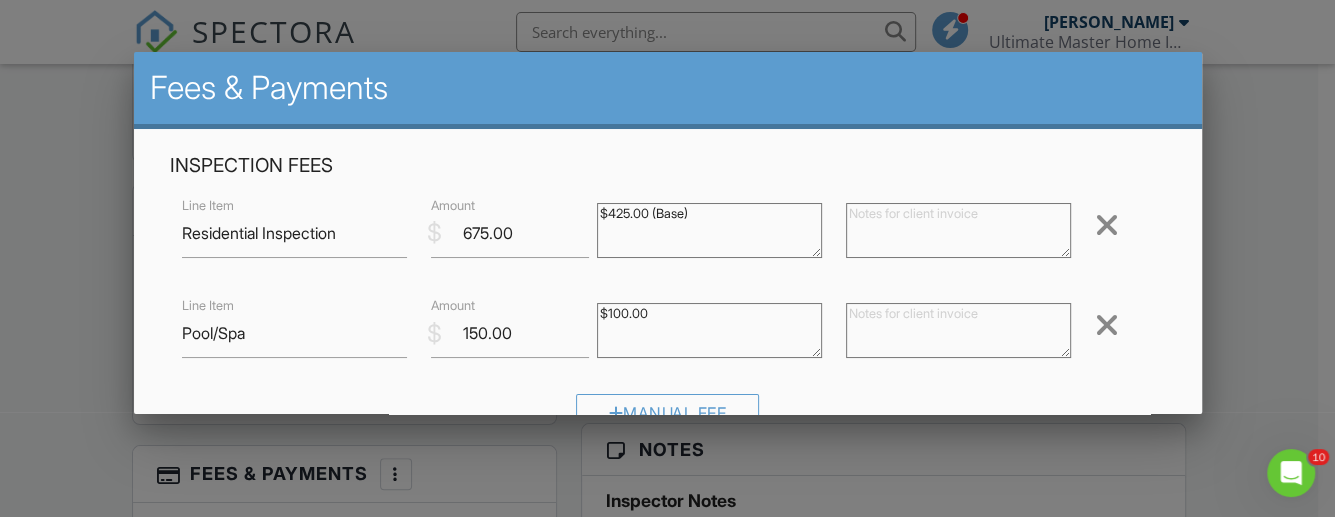 click on "Inspection Fees
Line Item
Residential Inspection
$
Amount
675.00
$425.00 (Base)
Remove
Line Item
Pool/Spa
$
Amount
150.00
$100.00
Remove
Manual Fee" at bounding box center [668, 299] 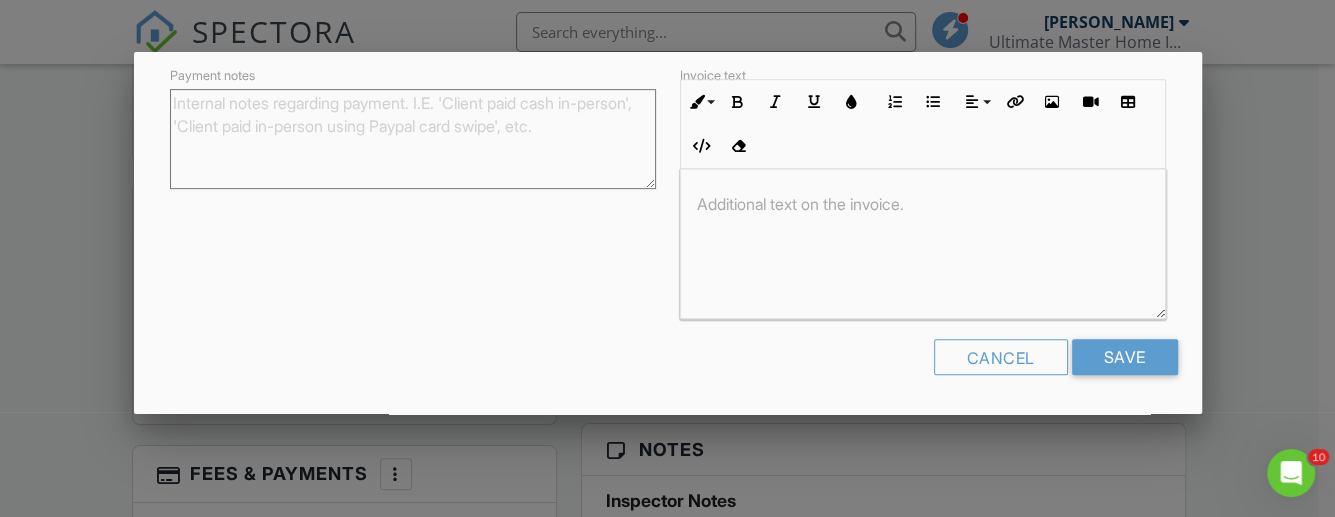 scroll, scrollTop: 593, scrollLeft: 0, axis: vertical 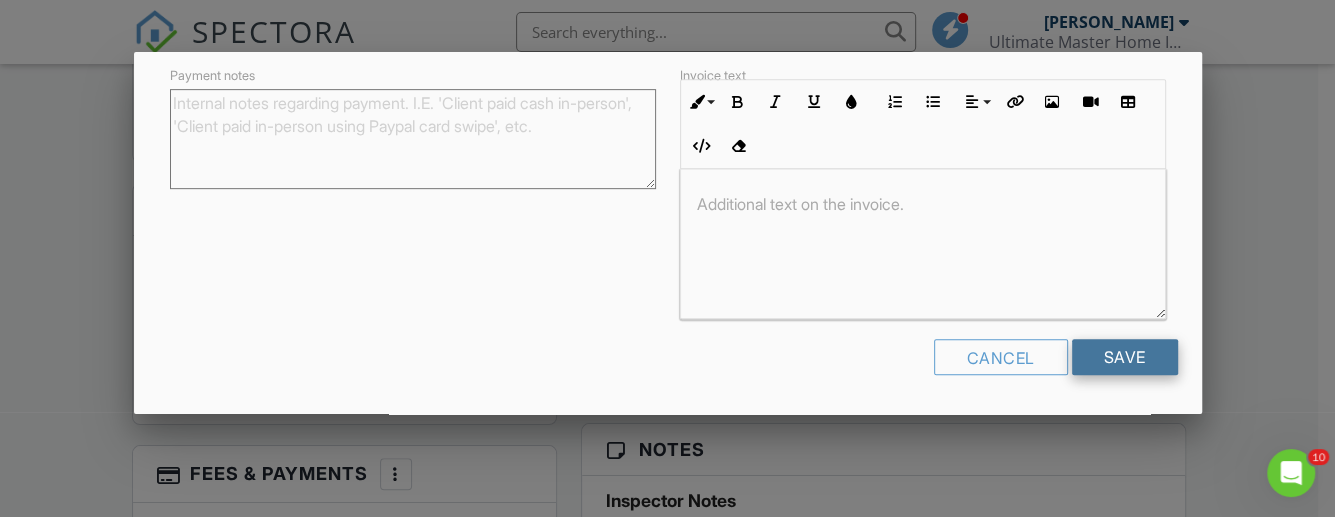 click on "Save" at bounding box center (1125, 357) 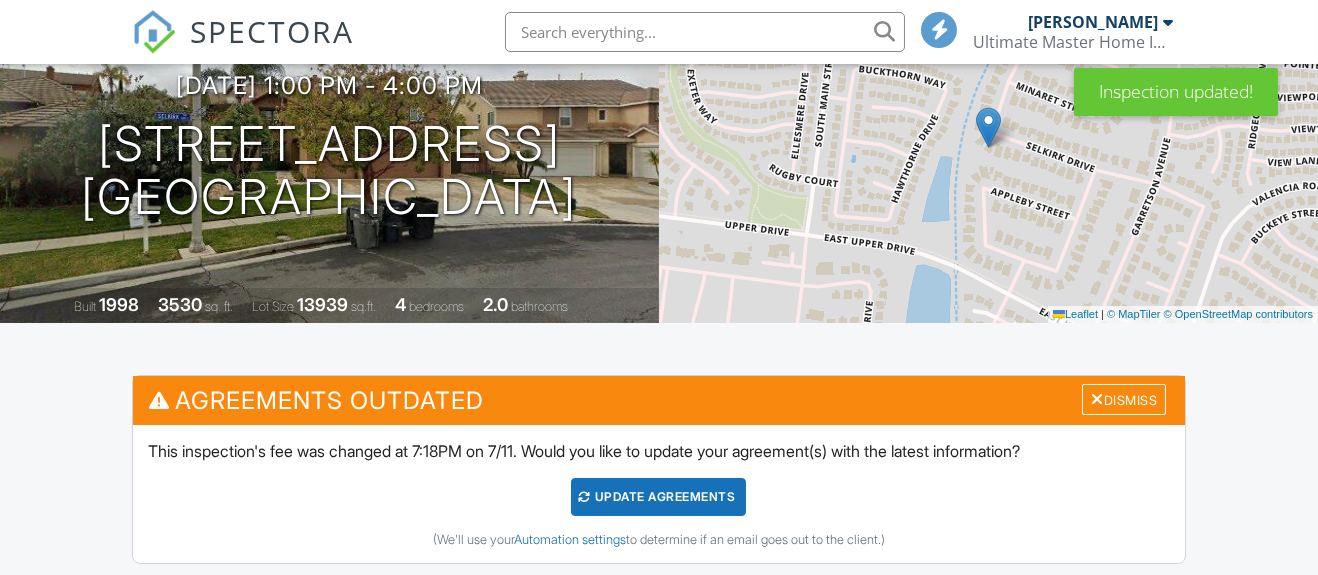 scroll, scrollTop: 252, scrollLeft: 0, axis: vertical 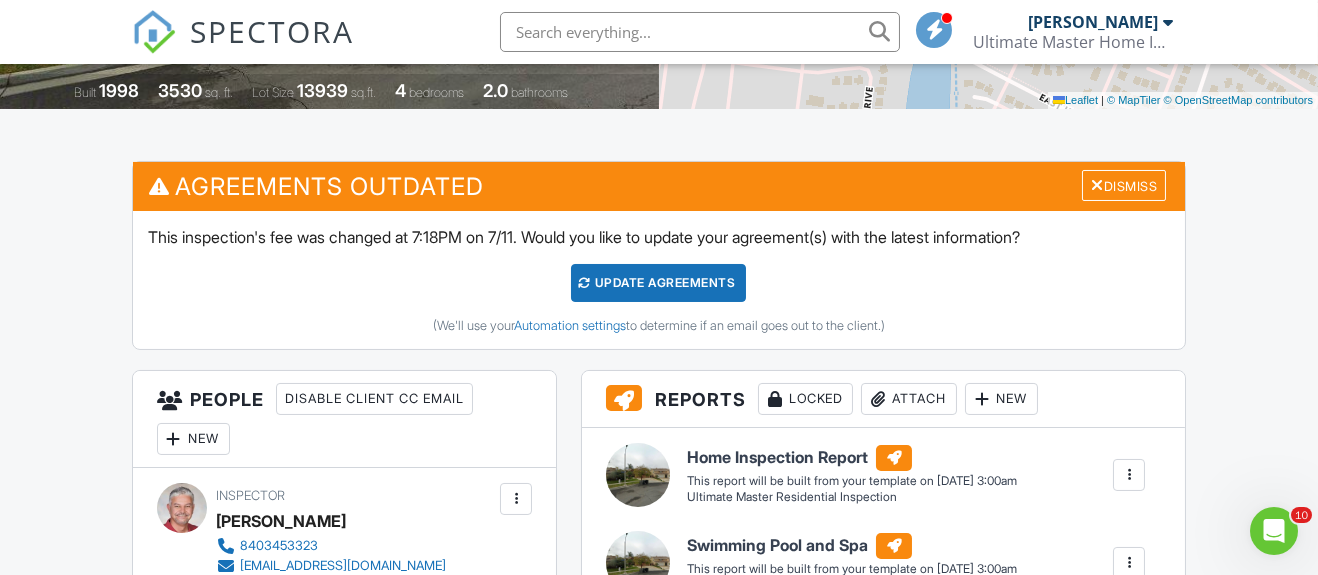 click on "Update Agreements" at bounding box center [658, 283] 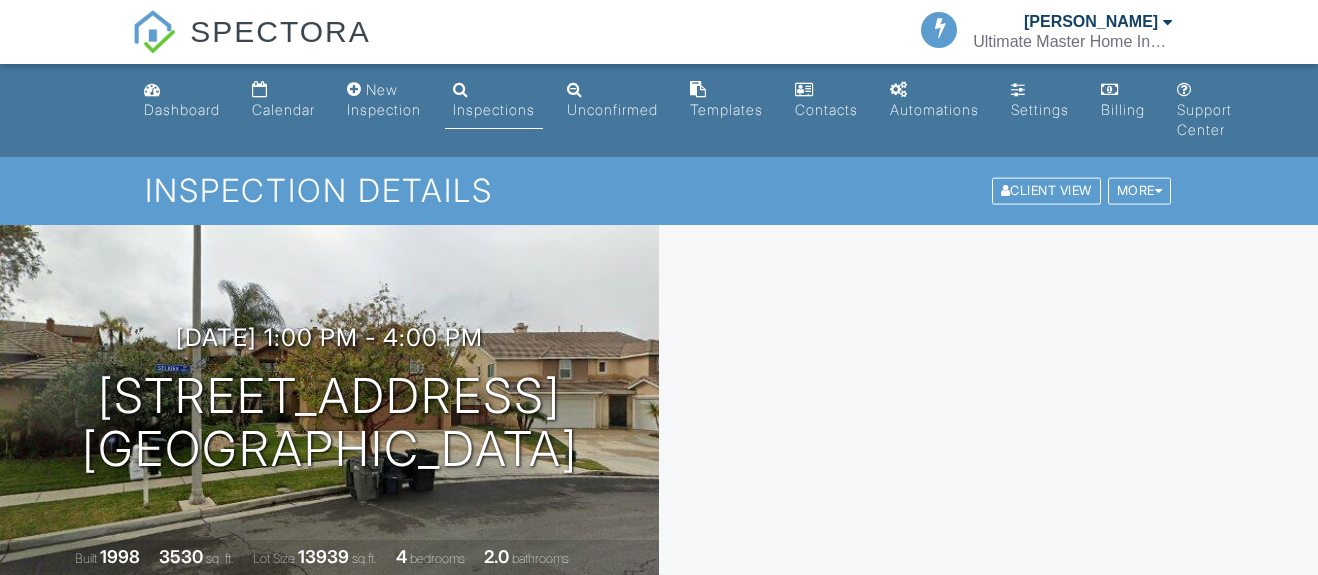 scroll, scrollTop: 0, scrollLeft: 0, axis: both 